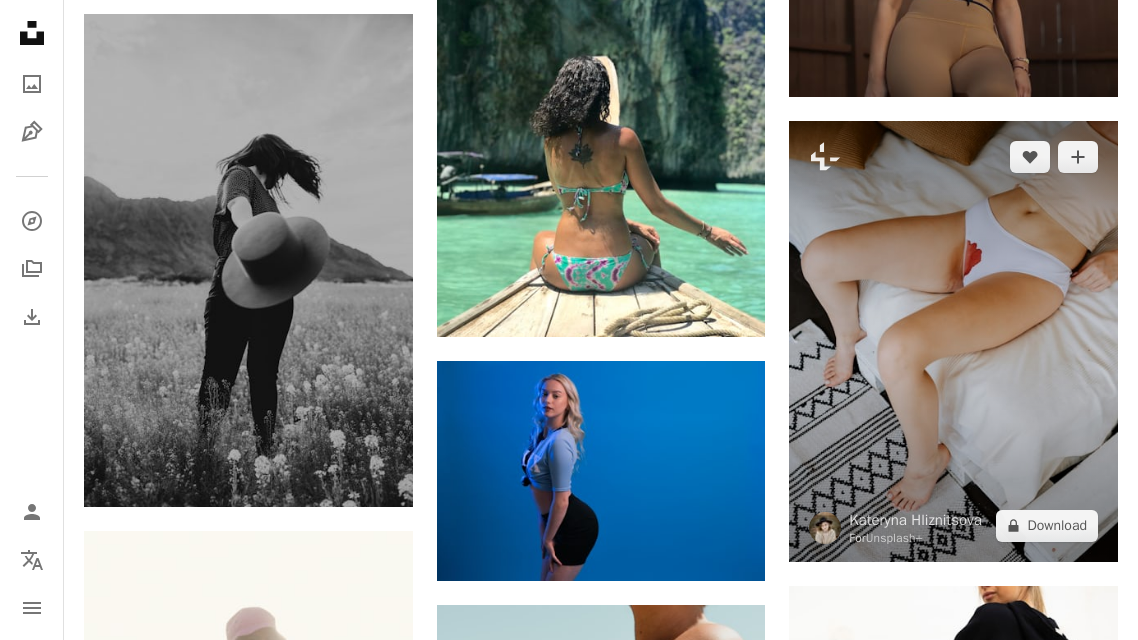 scroll, scrollTop: 16065, scrollLeft: 0, axis: vertical 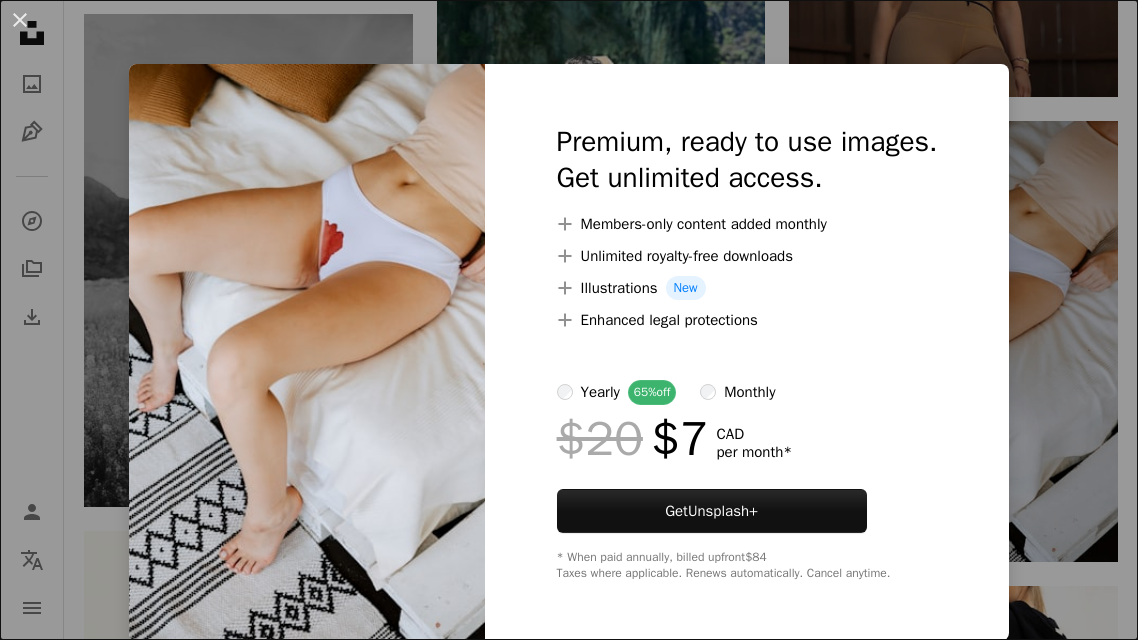 click on "An X shape Premium, ready to use images. Get unlimited access. A plus sign Members-only content added monthly A plus sign Unlimited royalty-free downloads A plus sign Illustrations  New A plus sign Enhanced legal protections yearly 65%  off monthly $20   $7 CAD per month * Get  Unsplash+ * When paid annually, billed upfront  $84 Taxes where applicable. Renews automatically. Cancel anytime." at bounding box center [569, 320] 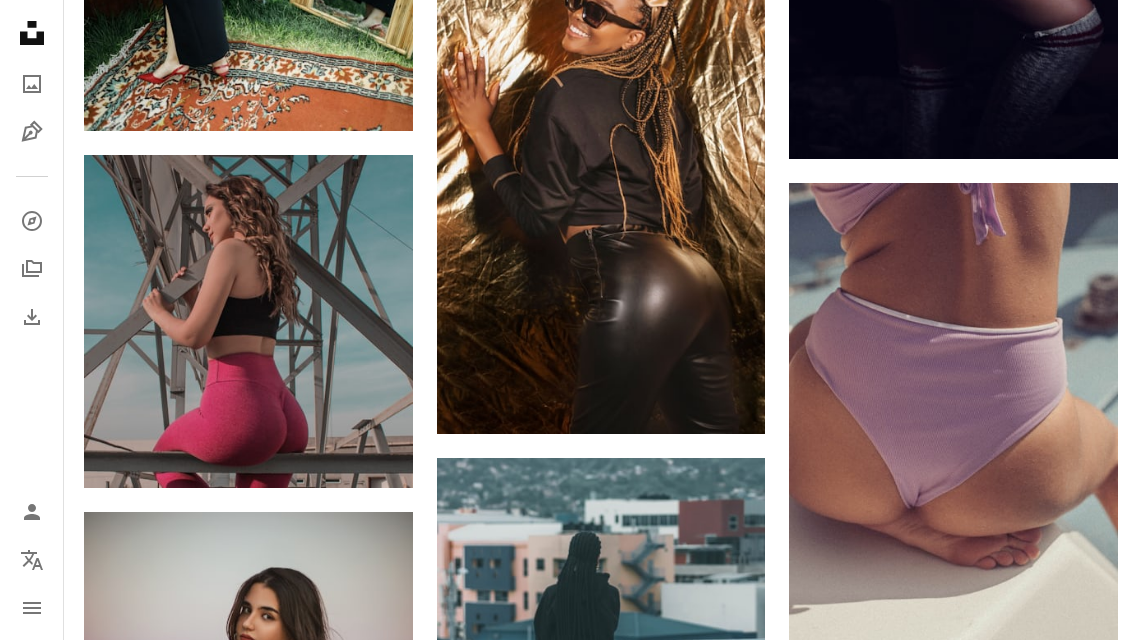 scroll, scrollTop: 19241, scrollLeft: 0, axis: vertical 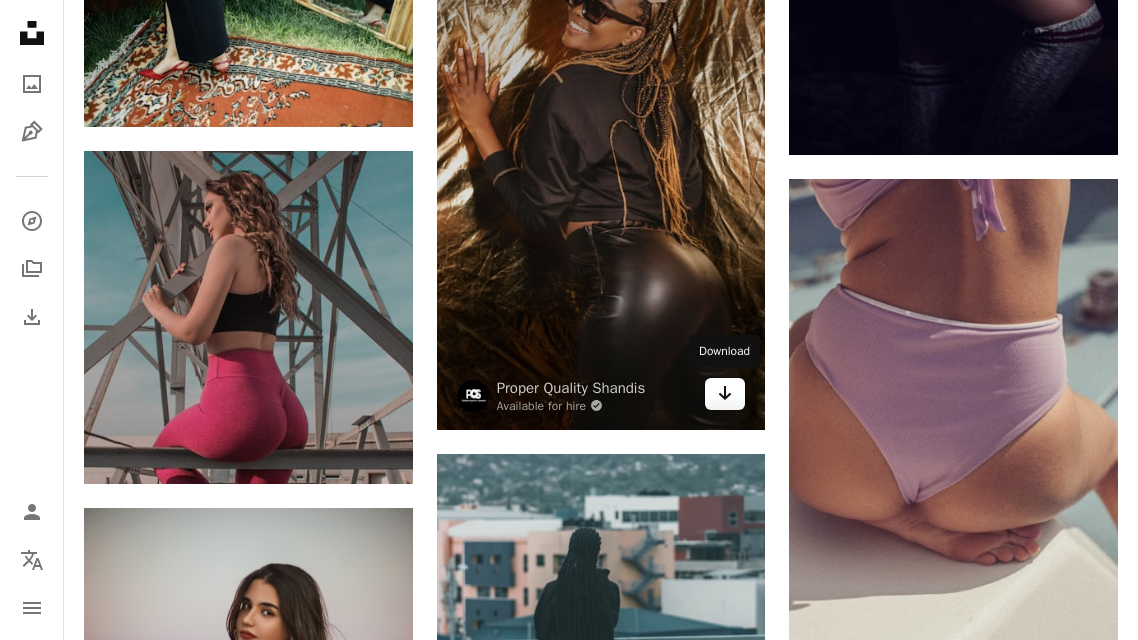 click on "Arrow pointing down" 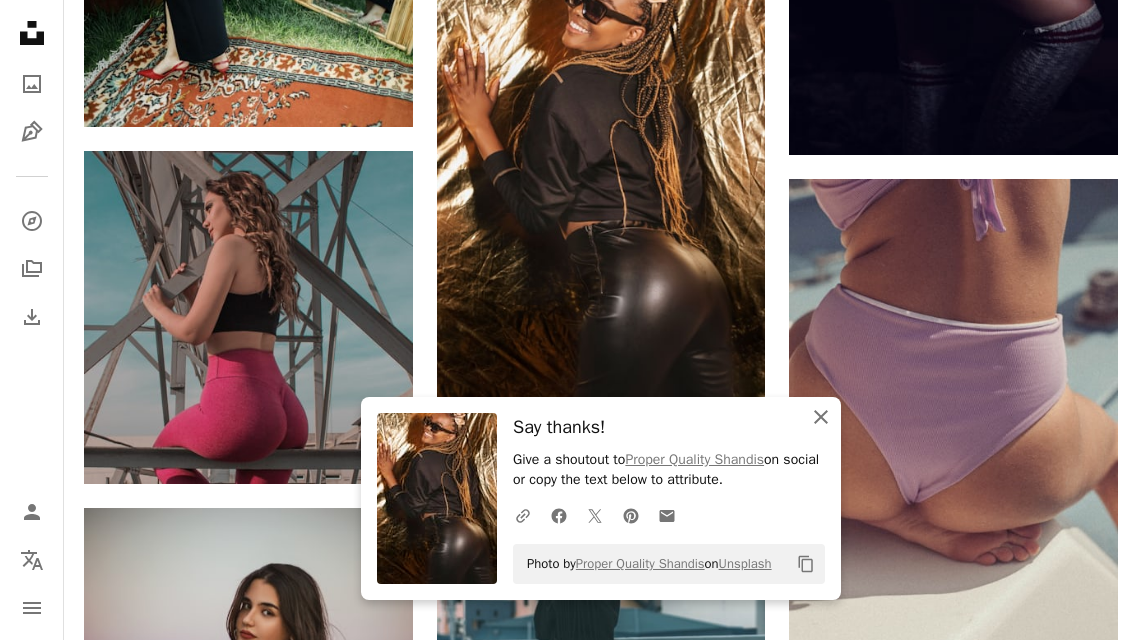 click 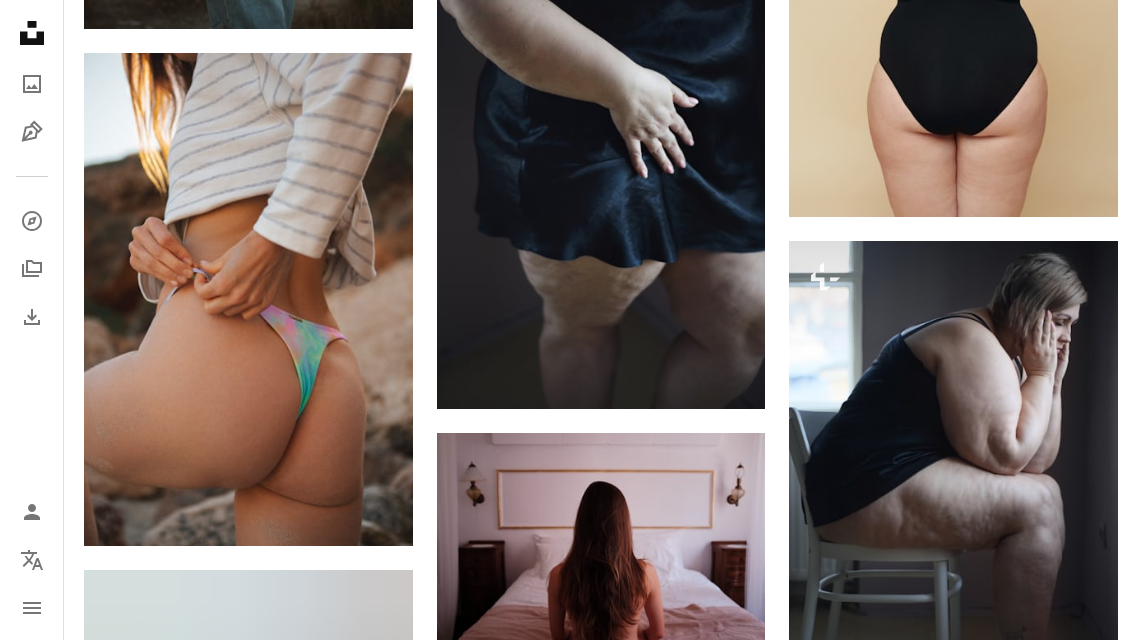 scroll, scrollTop: 20217, scrollLeft: 0, axis: vertical 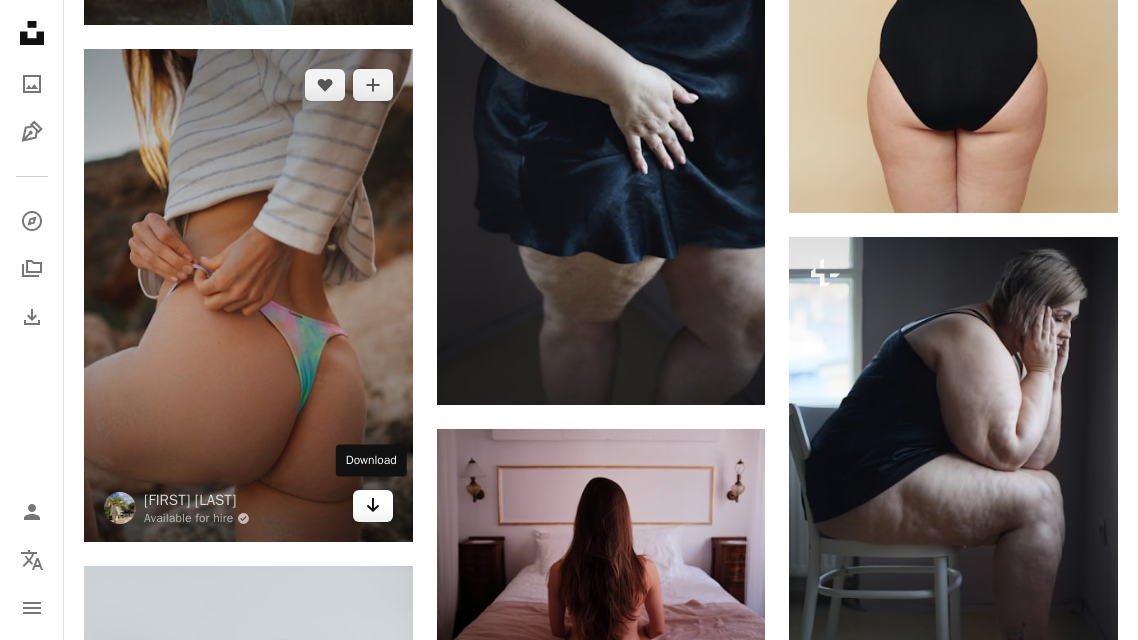 click on "Arrow pointing down" 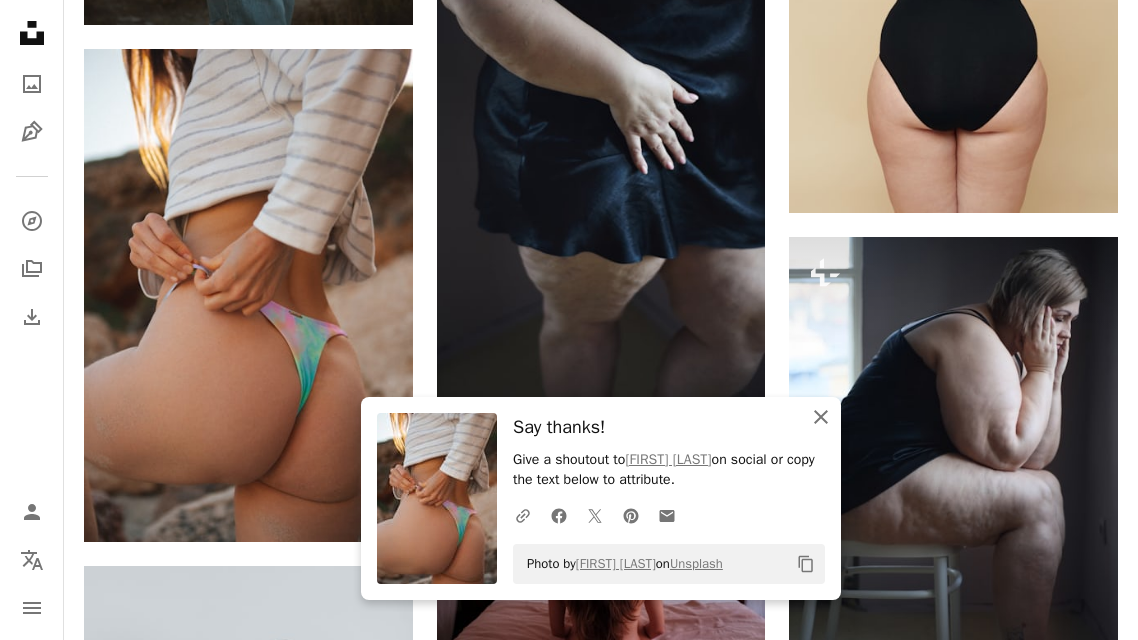 click 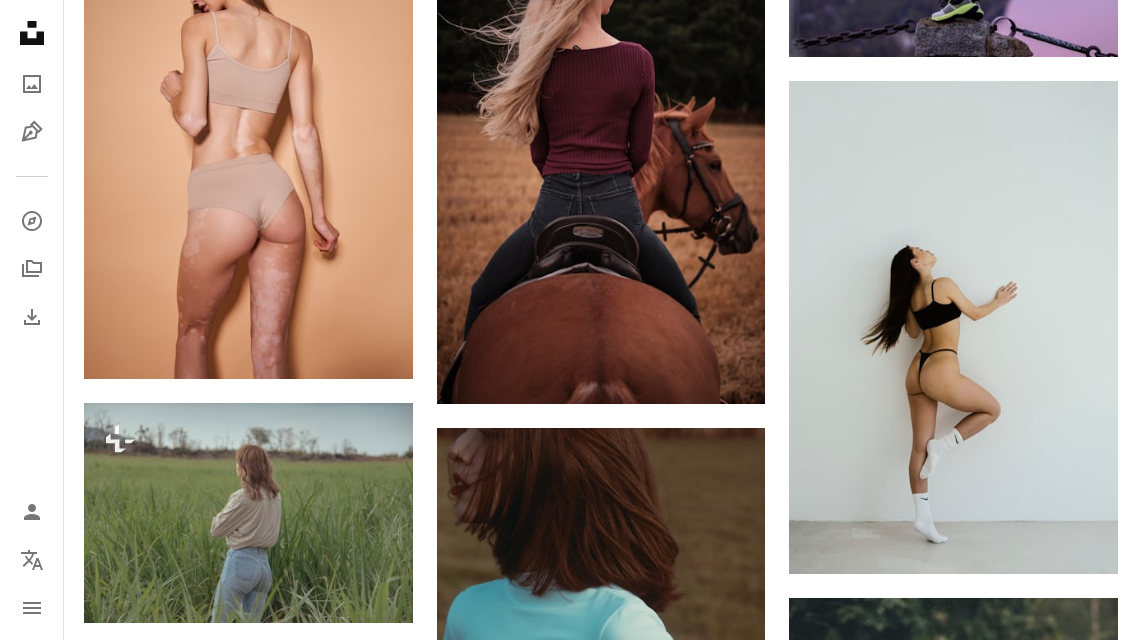 scroll, scrollTop: 21422, scrollLeft: 0, axis: vertical 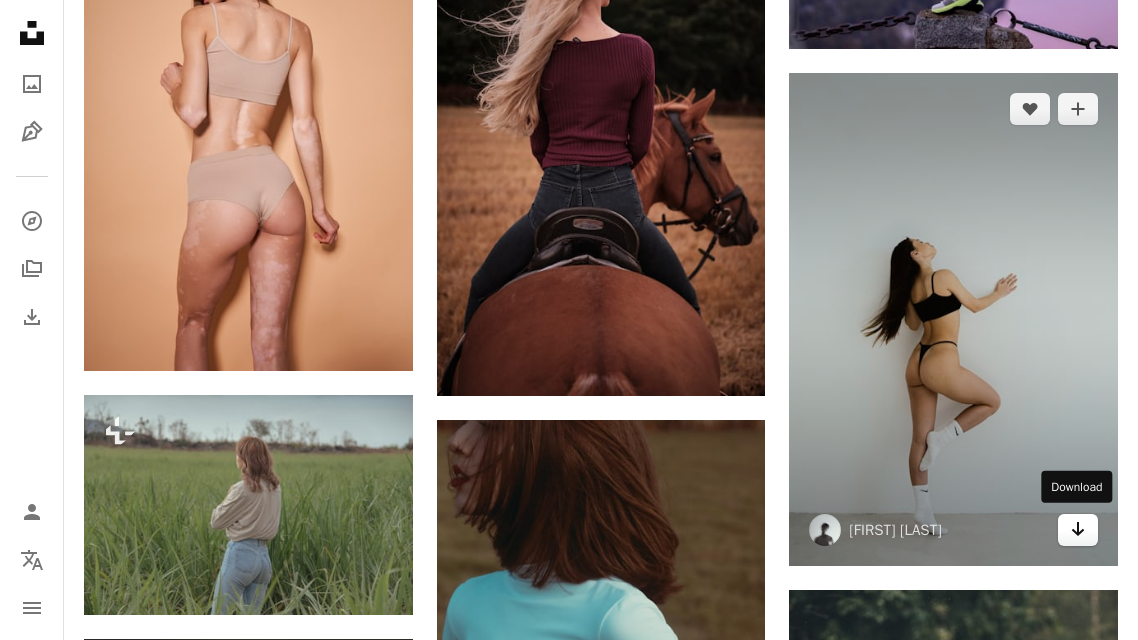 click on "Arrow pointing down" at bounding box center [1078, 530] 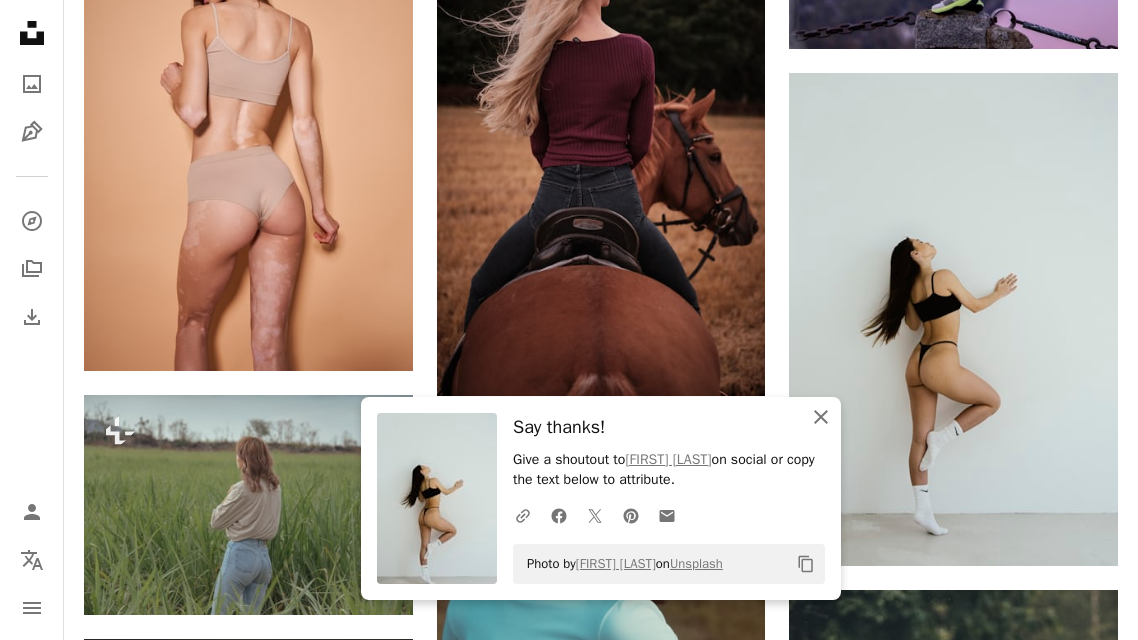 click on "An X shape" 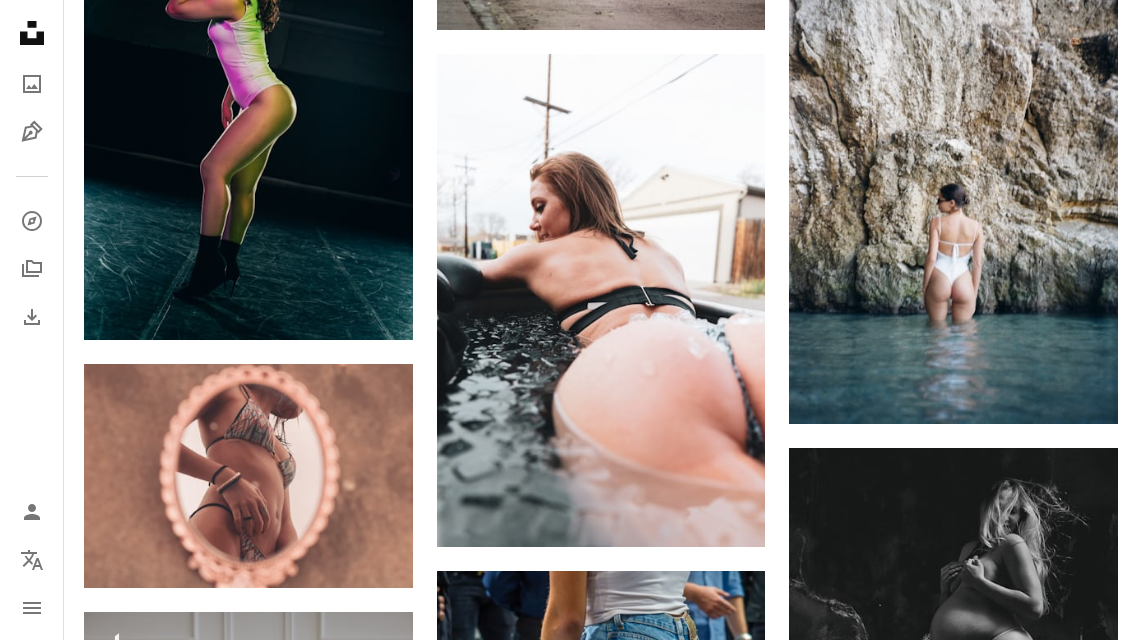 scroll, scrollTop: 31377, scrollLeft: 0, axis: vertical 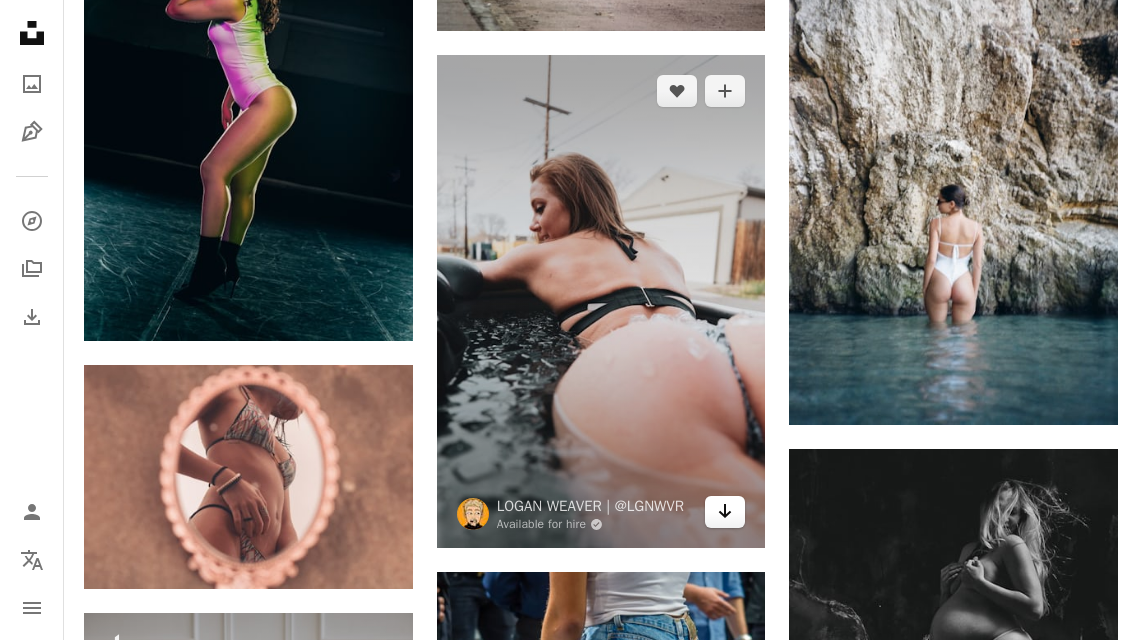click on "Arrow pointing down" 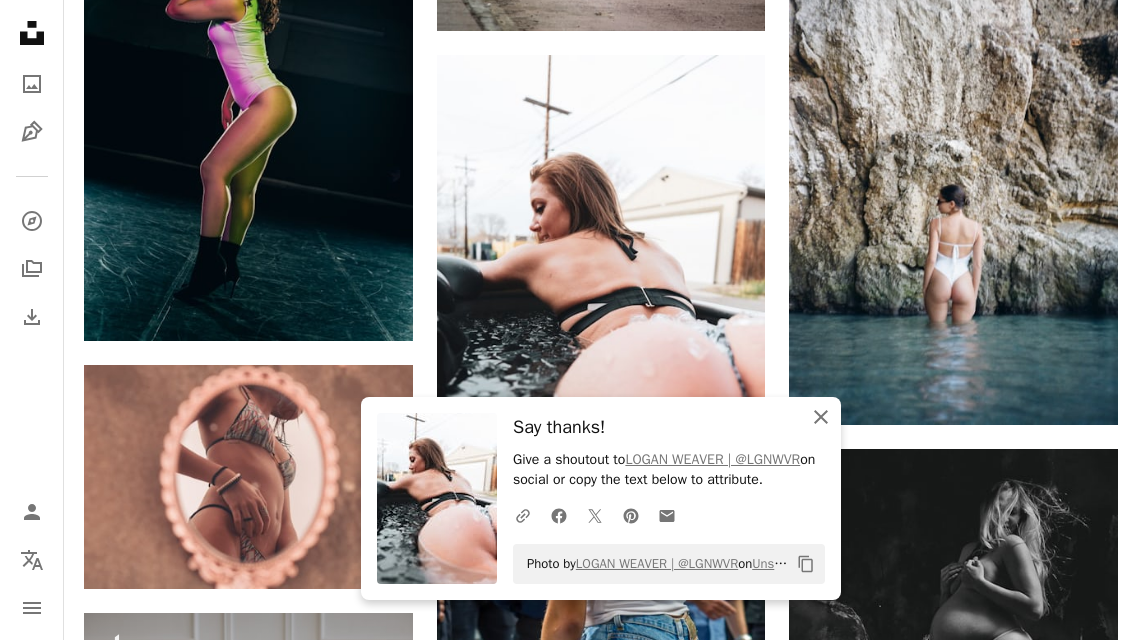 click 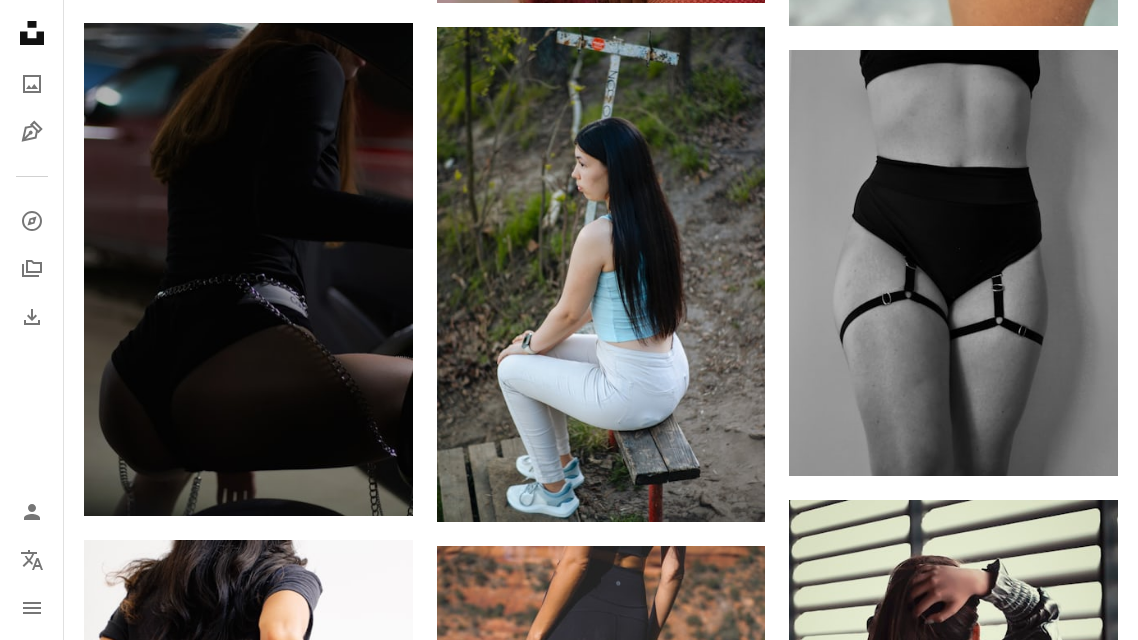 scroll, scrollTop: 32935, scrollLeft: 0, axis: vertical 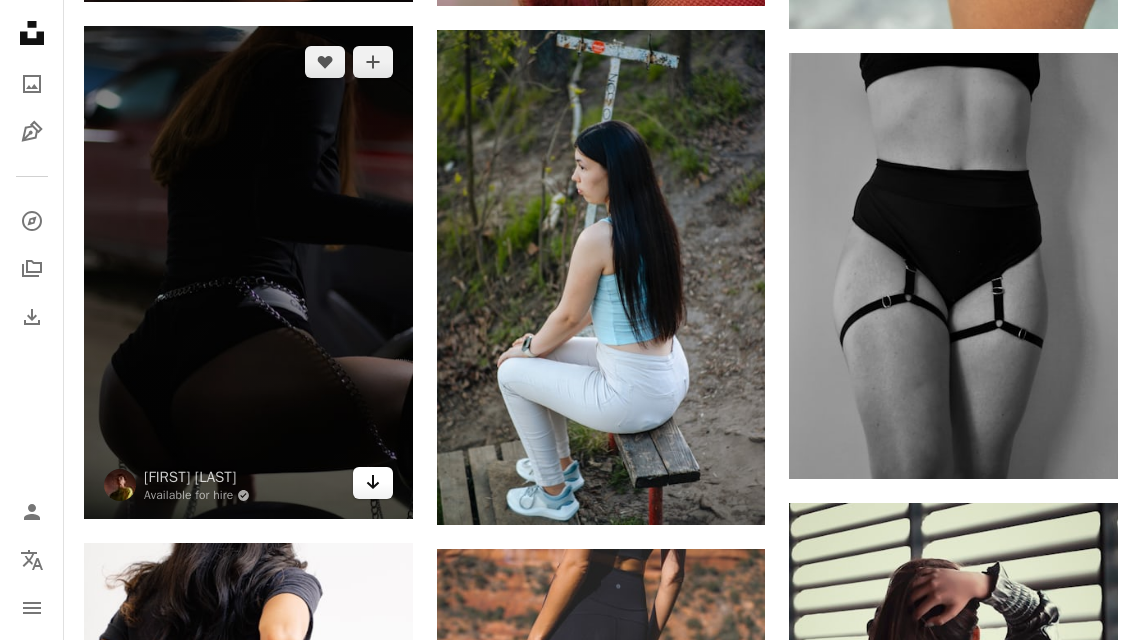 click on "Arrow pointing down" at bounding box center [373, 483] 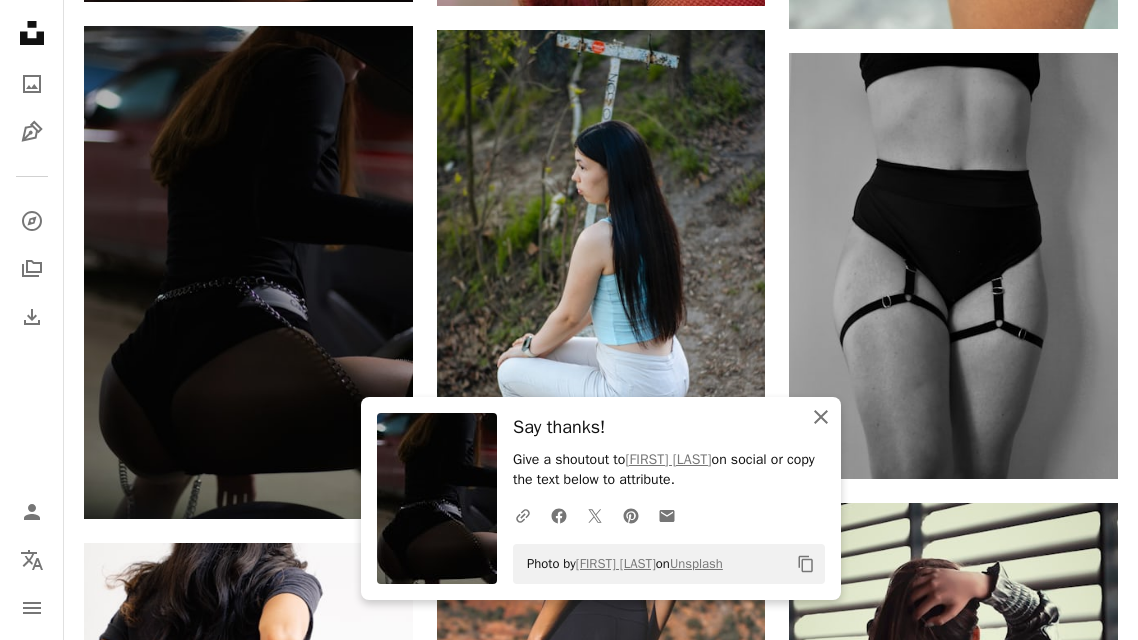 click on "An X shape Close" at bounding box center (821, 417) 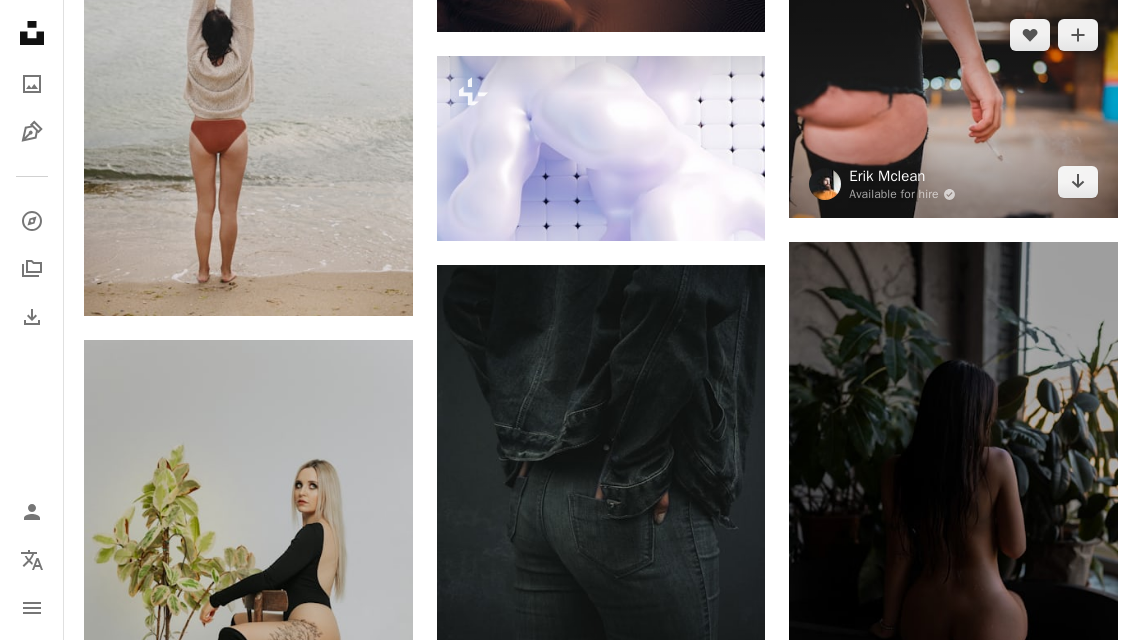 scroll, scrollTop: 37374, scrollLeft: 0, axis: vertical 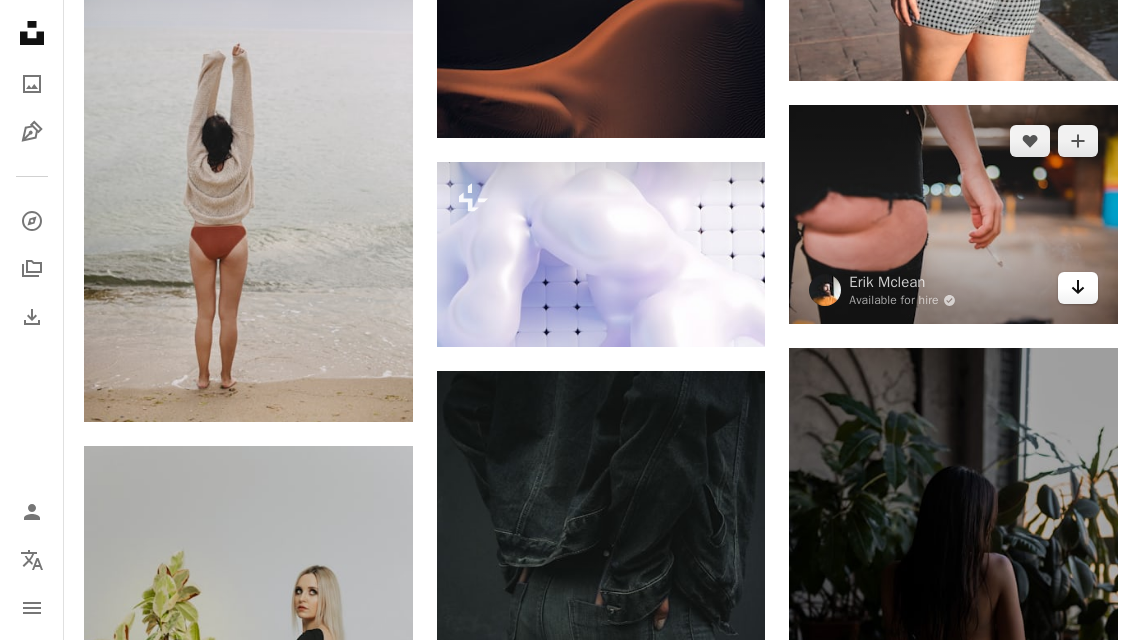 click on "Arrow pointing down" 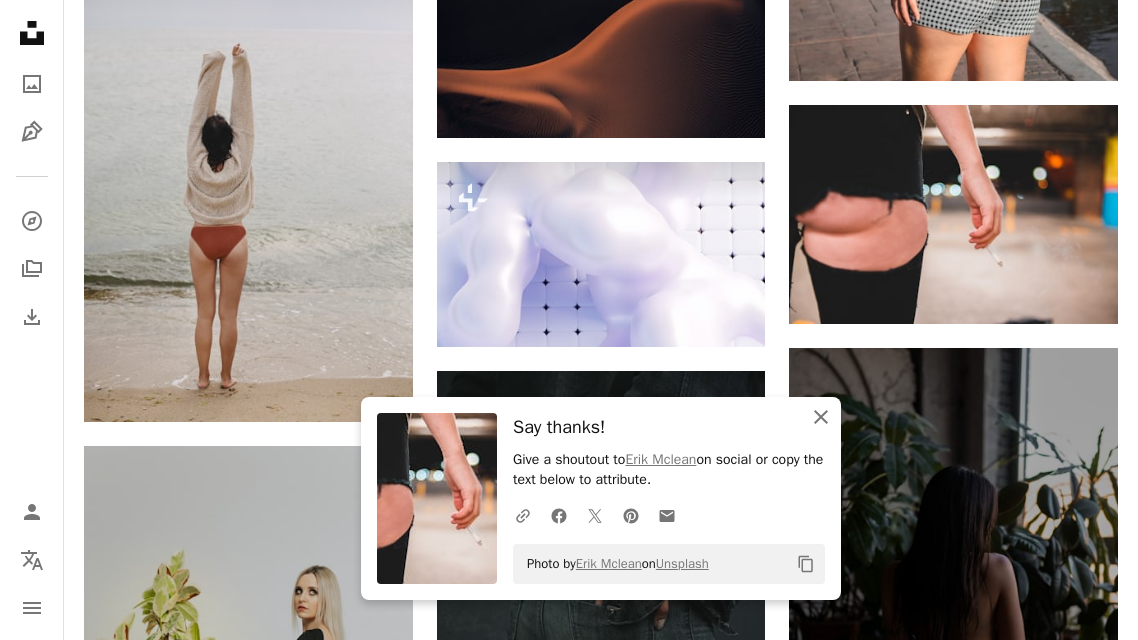 click 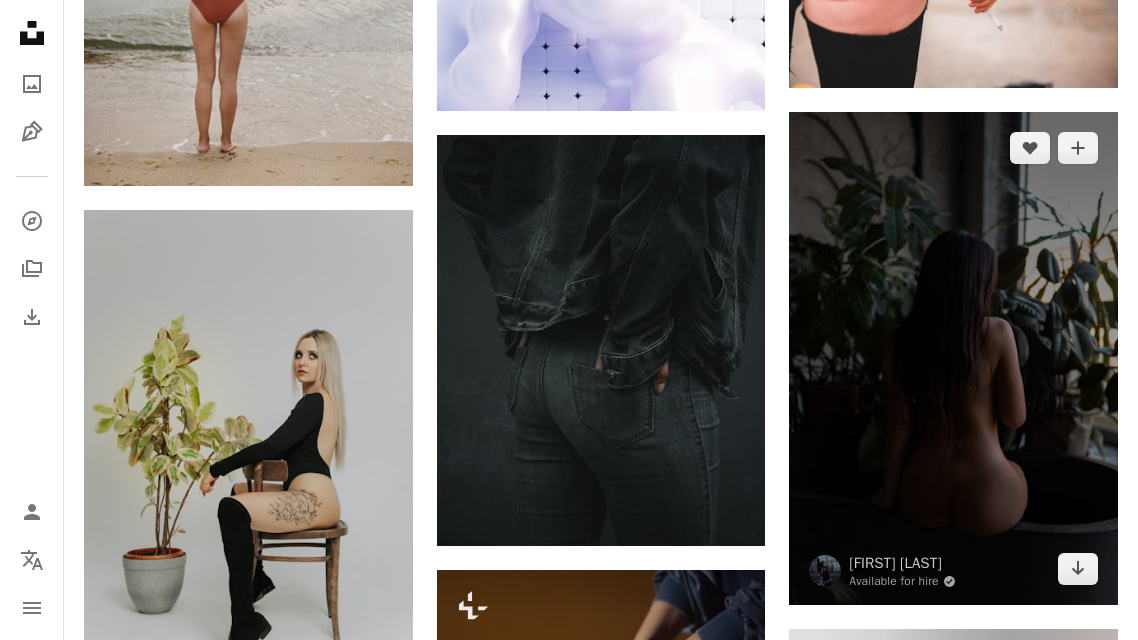scroll, scrollTop: 37593, scrollLeft: 0, axis: vertical 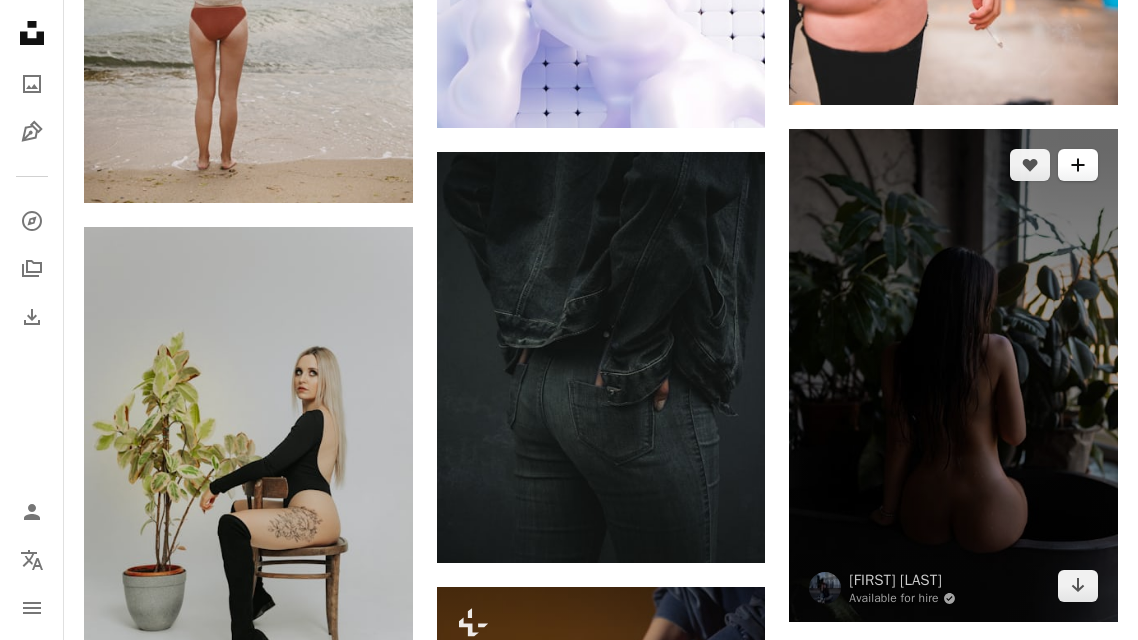 click on "A plus sign" 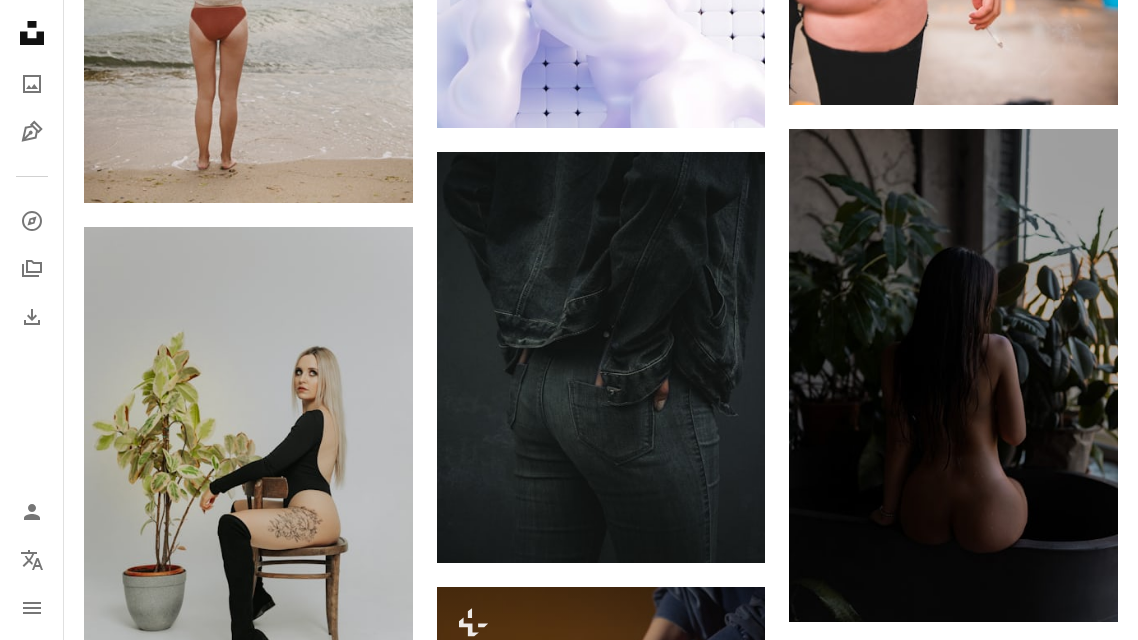 click on "First name" at bounding box center [596, 3658] 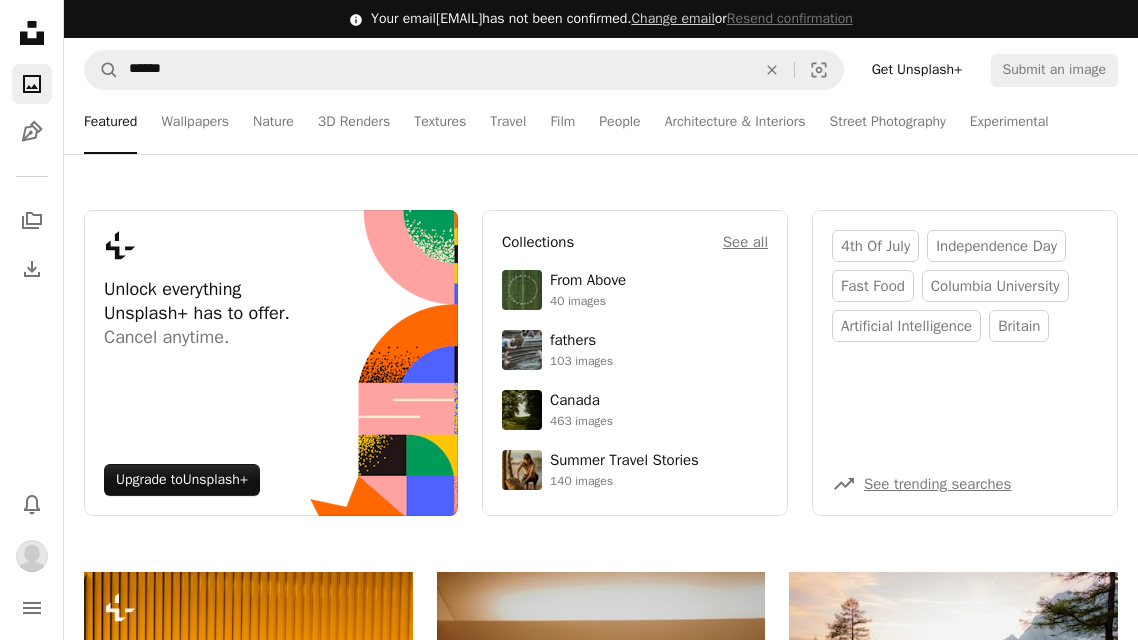scroll, scrollTop: 0, scrollLeft: 0, axis: both 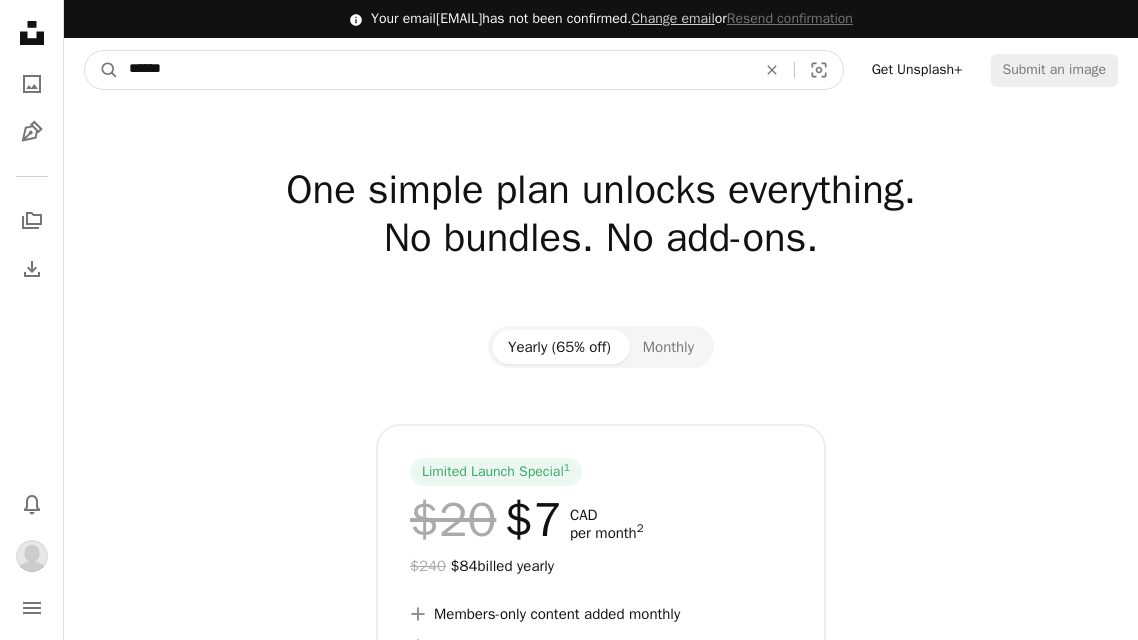 click on "*****" at bounding box center (434, 70) 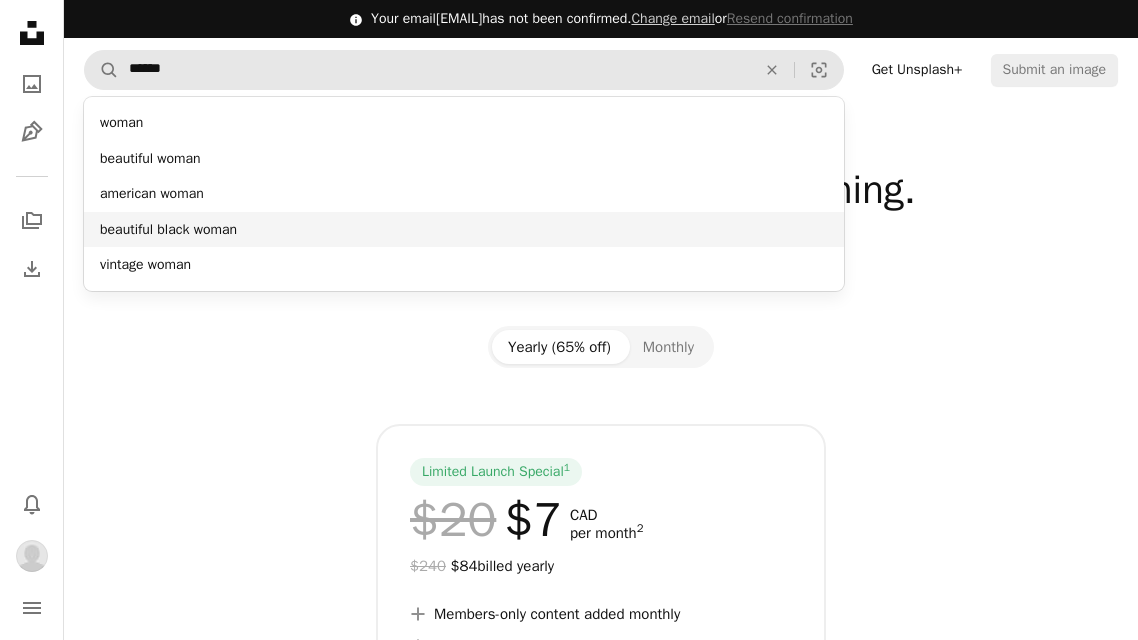 click on "beautiful black woman" at bounding box center (464, 230) 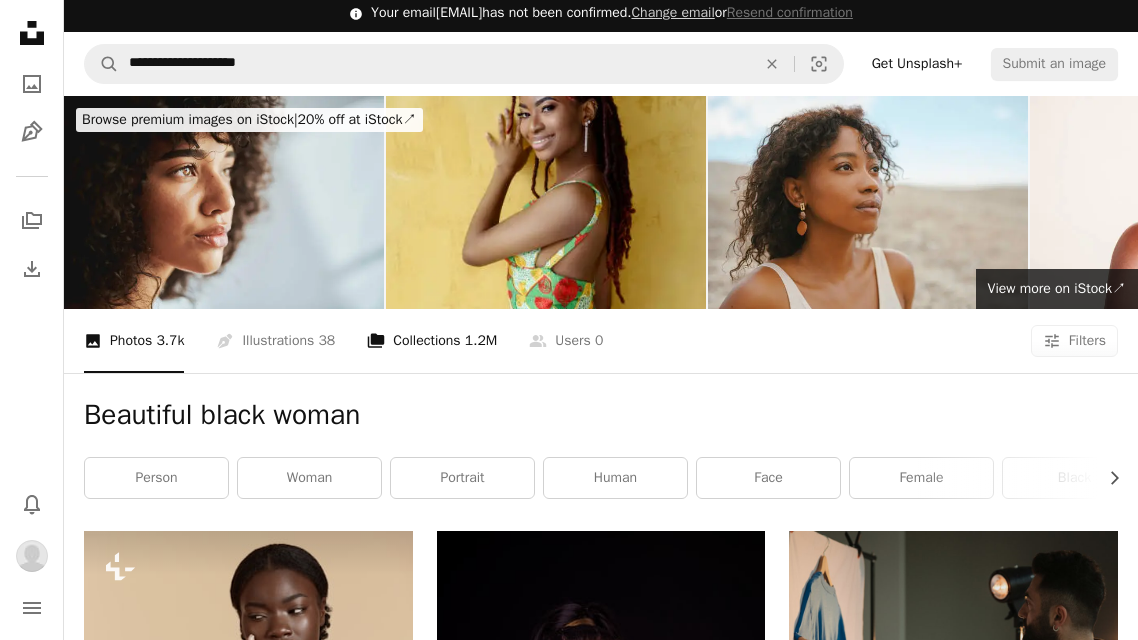 scroll, scrollTop: 0, scrollLeft: 0, axis: both 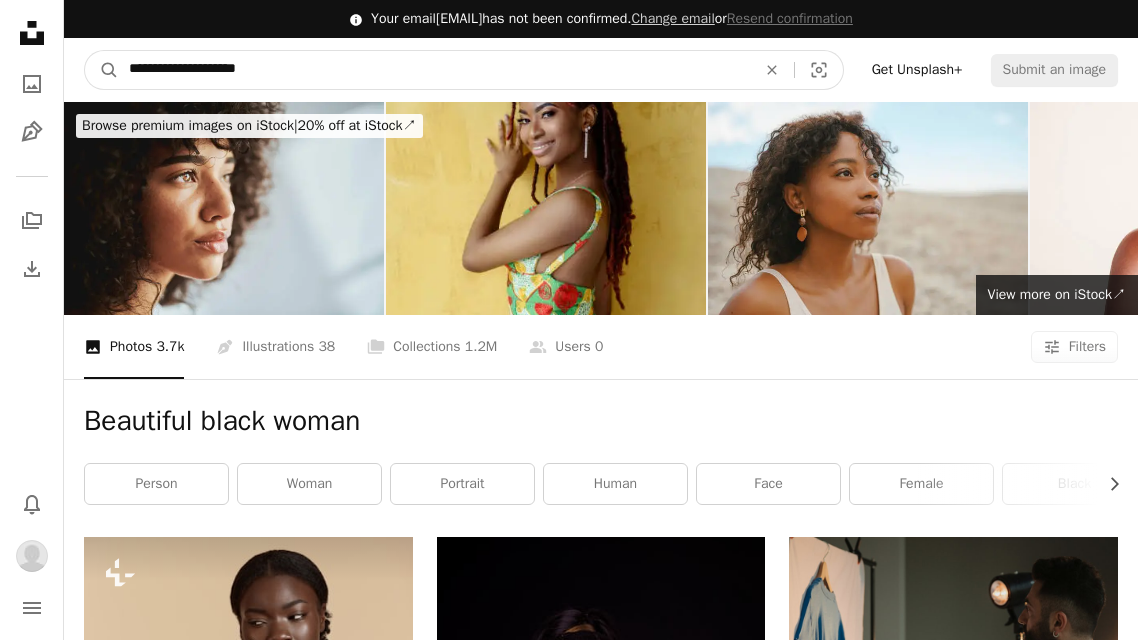click on "**********" at bounding box center (434, 70) 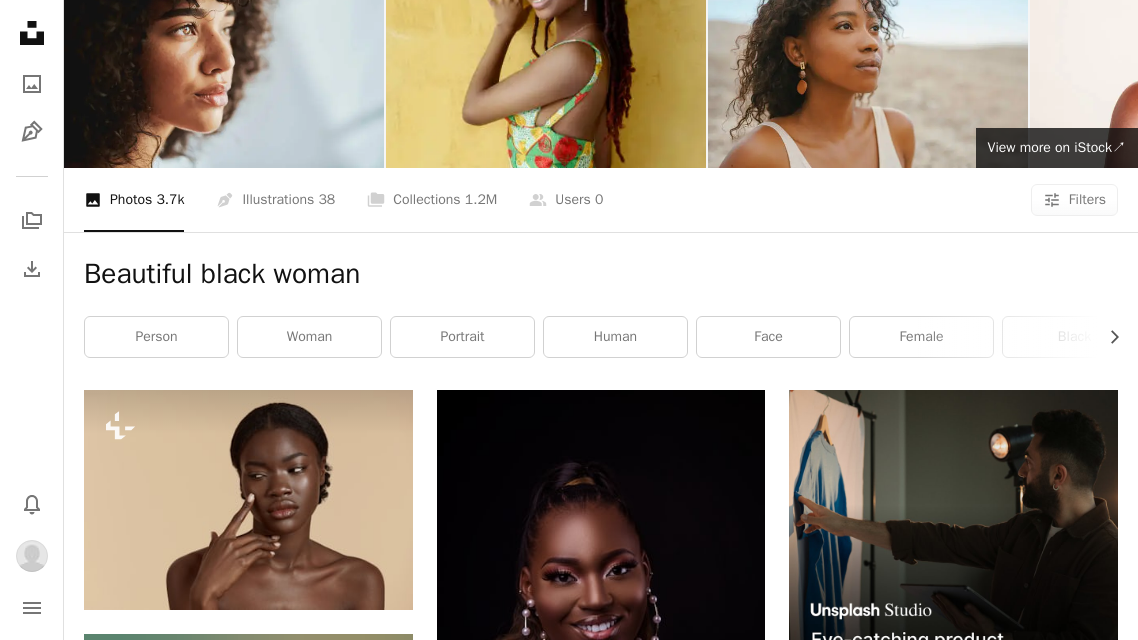 scroll, scrollTop: 0, scrollLeft: 0, axis: both 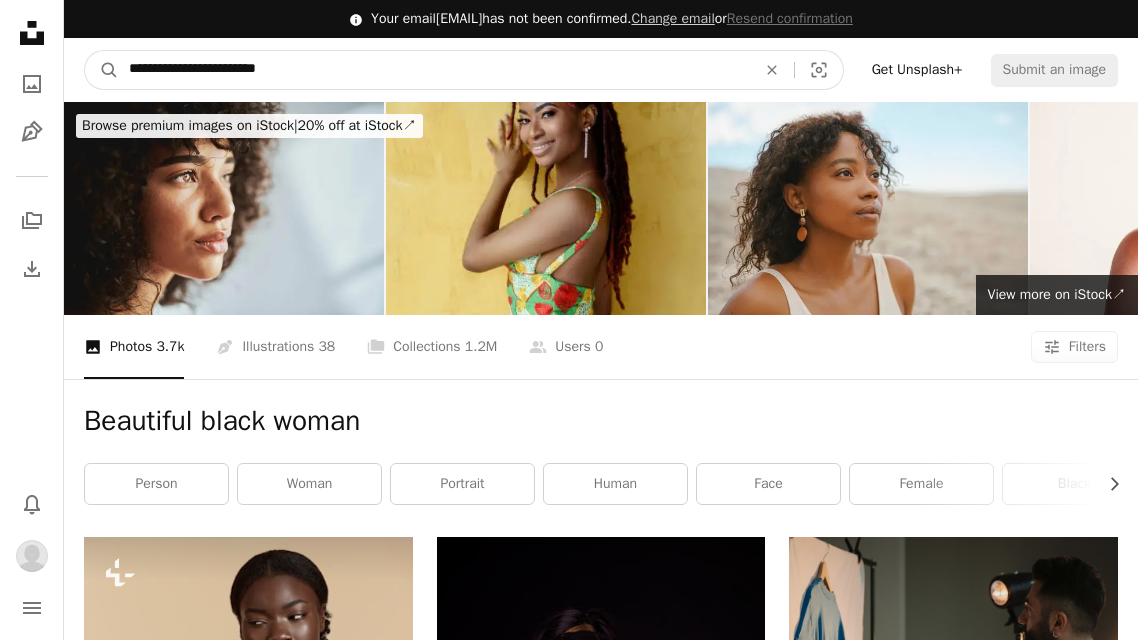 type on "**********" 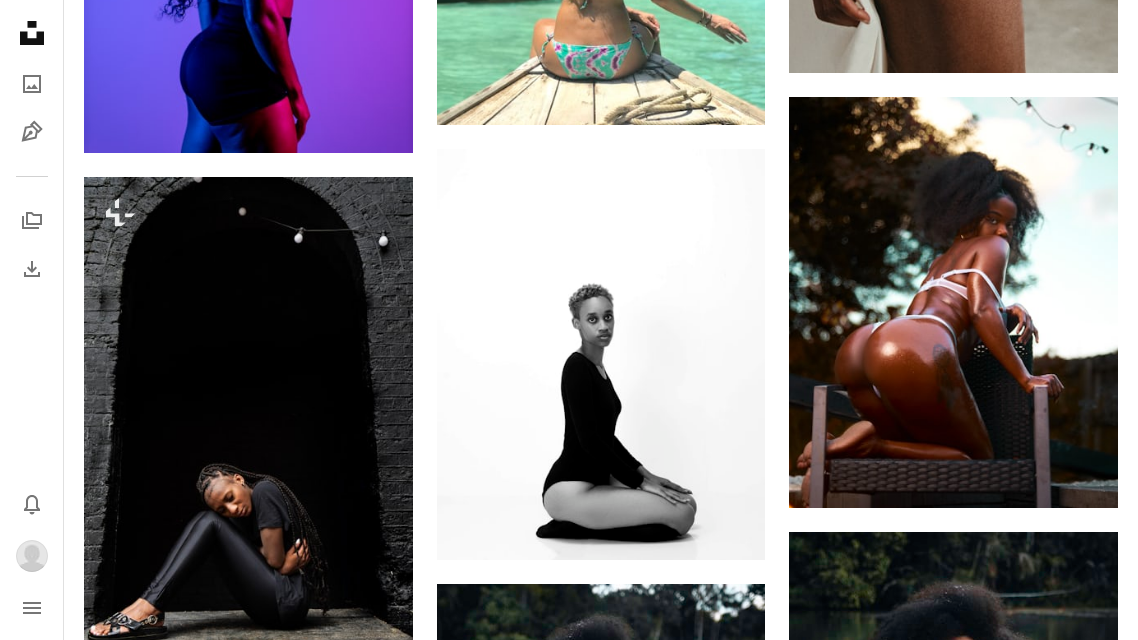 scroll, scrollTop: 1373, scrollLeft: 0, axis: vertical 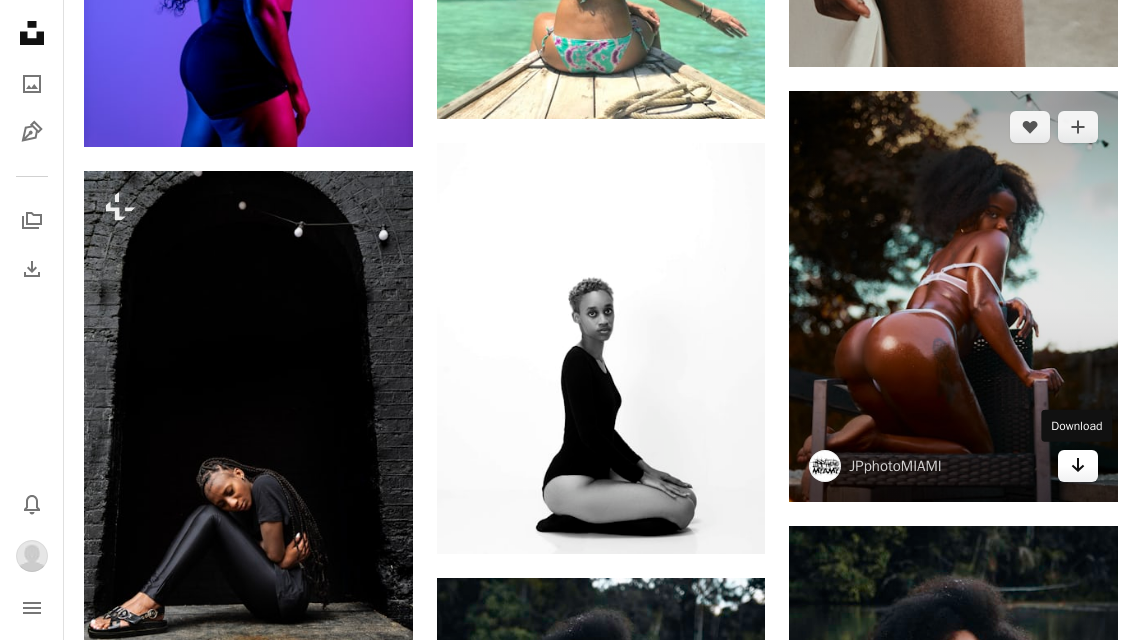 click 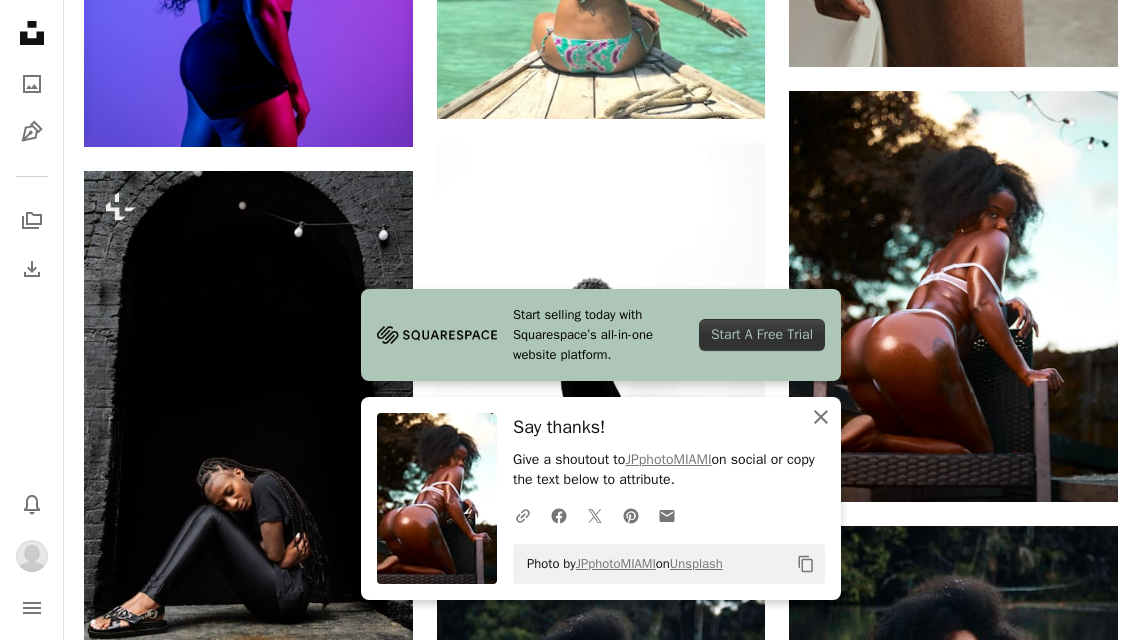 click on "An X shape" 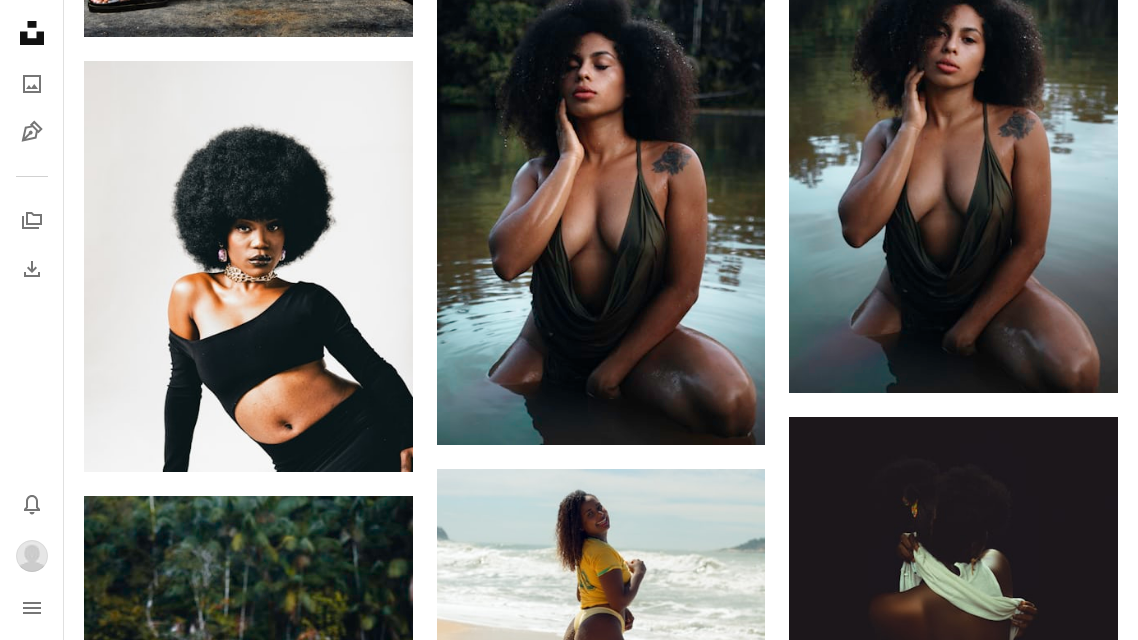 scroll, scrollTop: 2000, scrollLeft: 0, axis: vertical 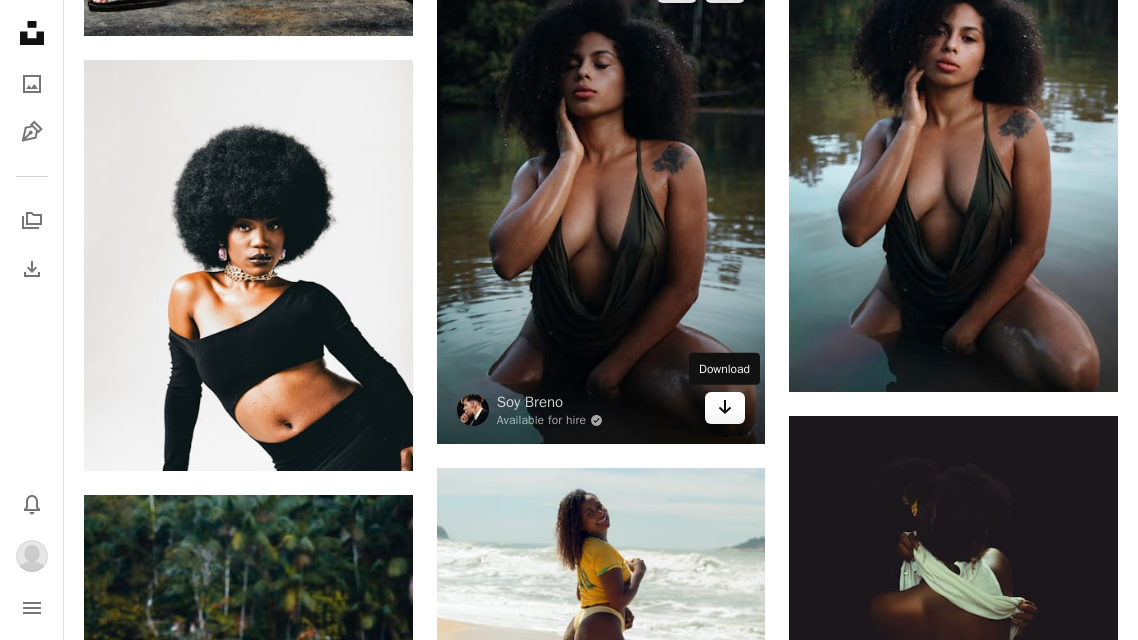 click on "Arrow pointing down" 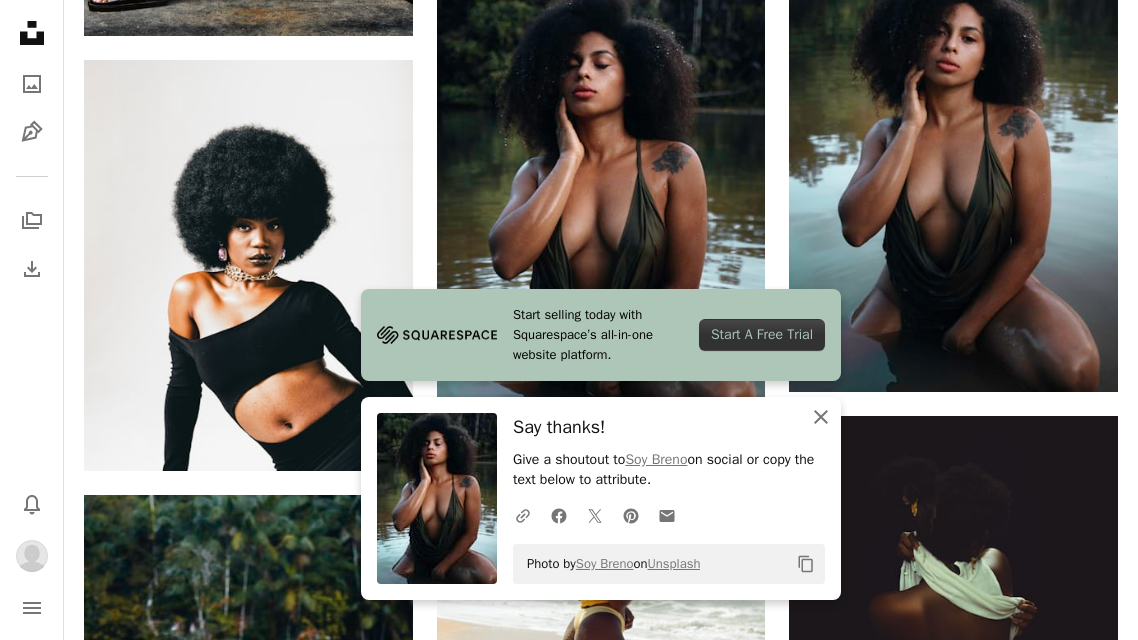 click on "An X shape" 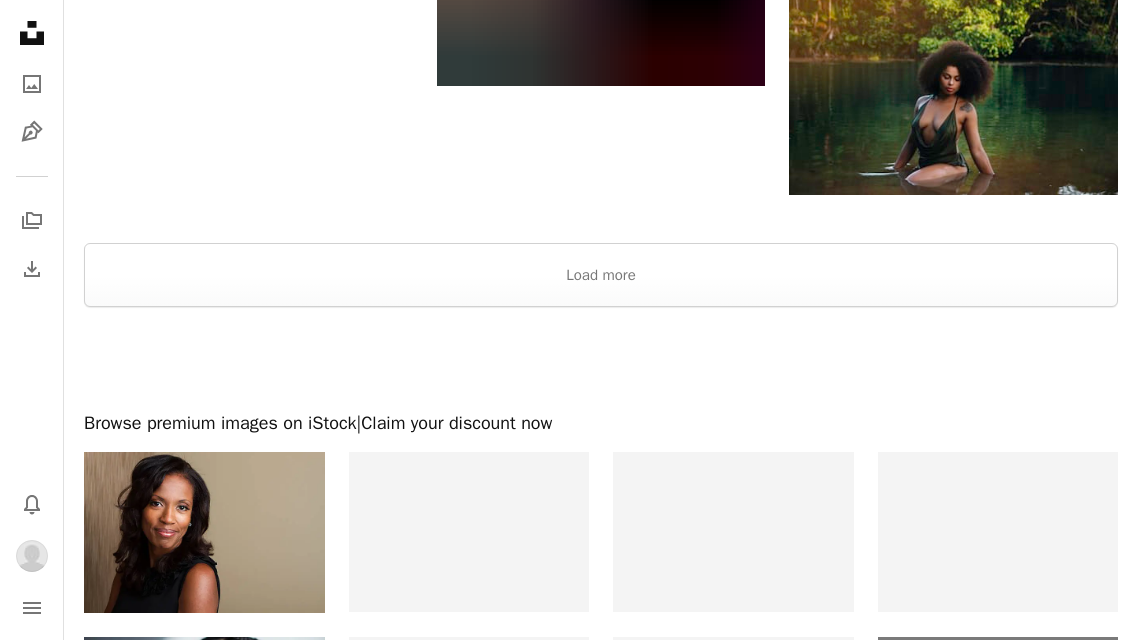 scroll, scrollTop: 3640, scrollLeft: 0, axis: vertical 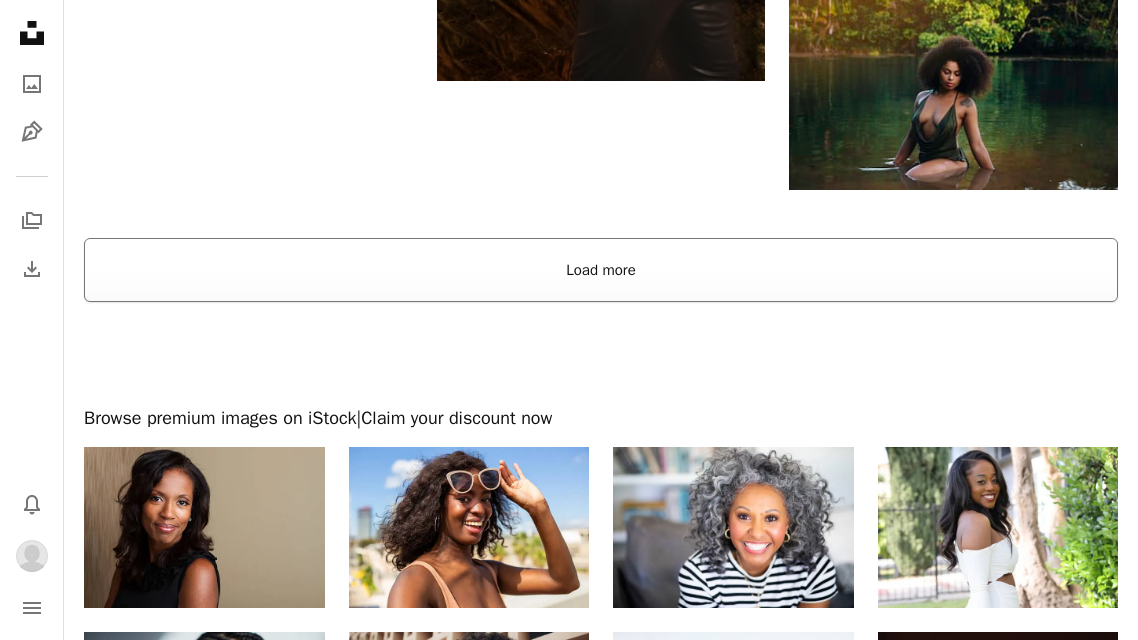 click on "Load more" at bounding box center [601, 270] 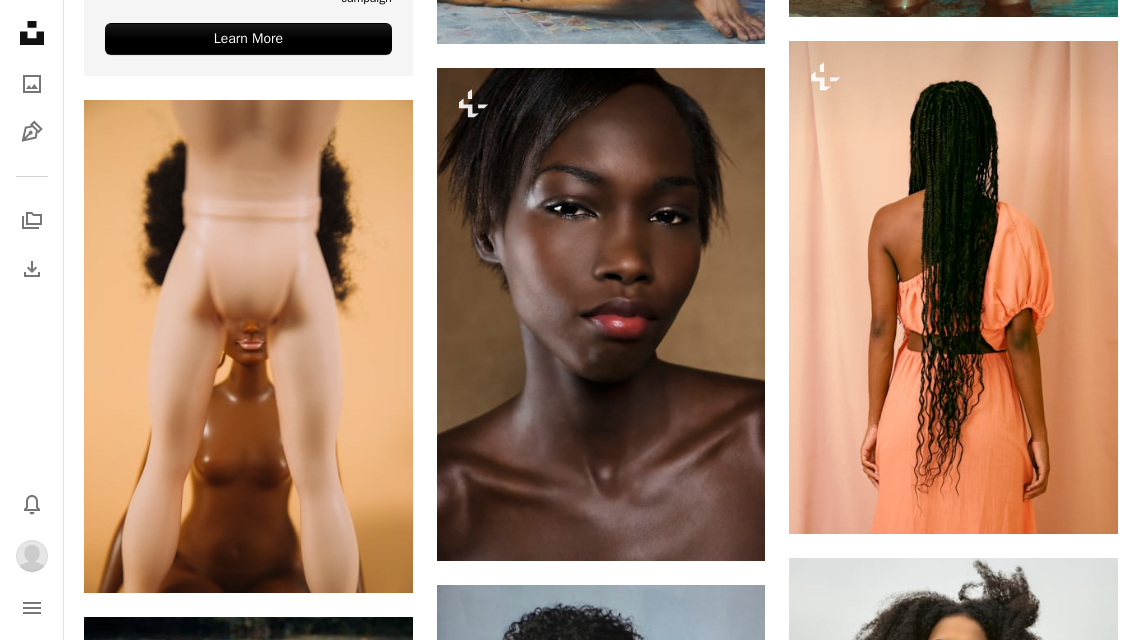 scroll, scrollTop: 5908, scrollLeft: 0, axis: vertical 